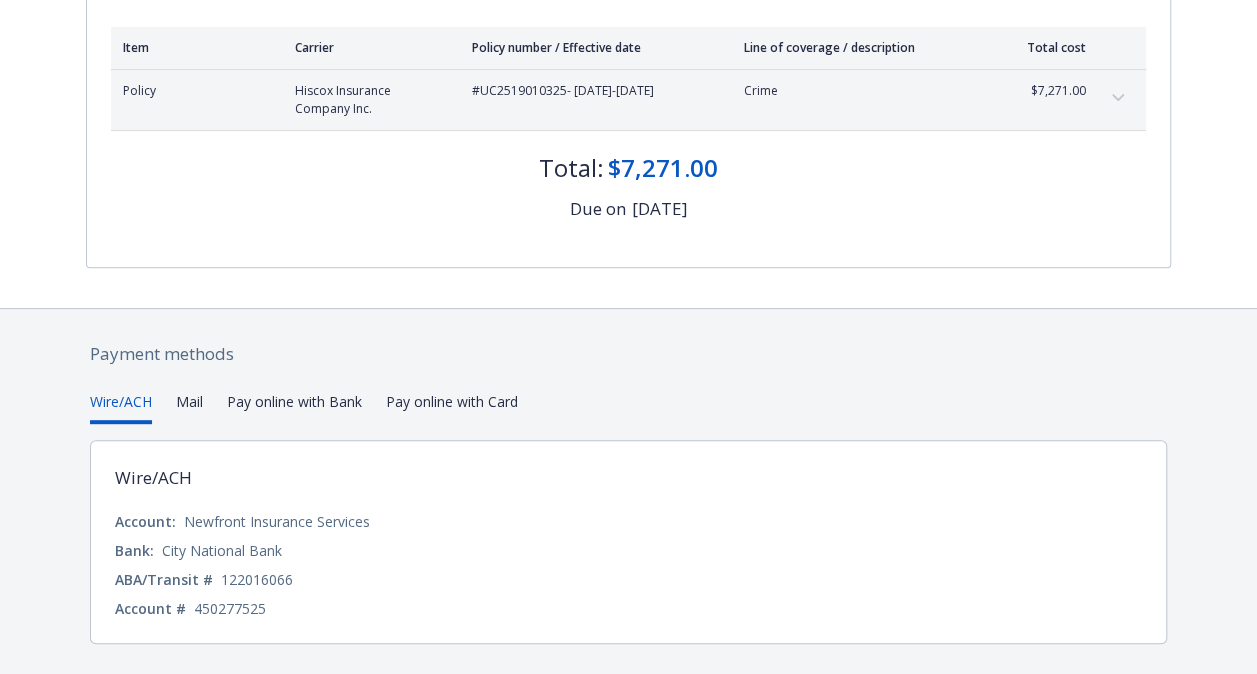 scroll, scrollTop: 310, scrollLeft: 0, axis: vertical 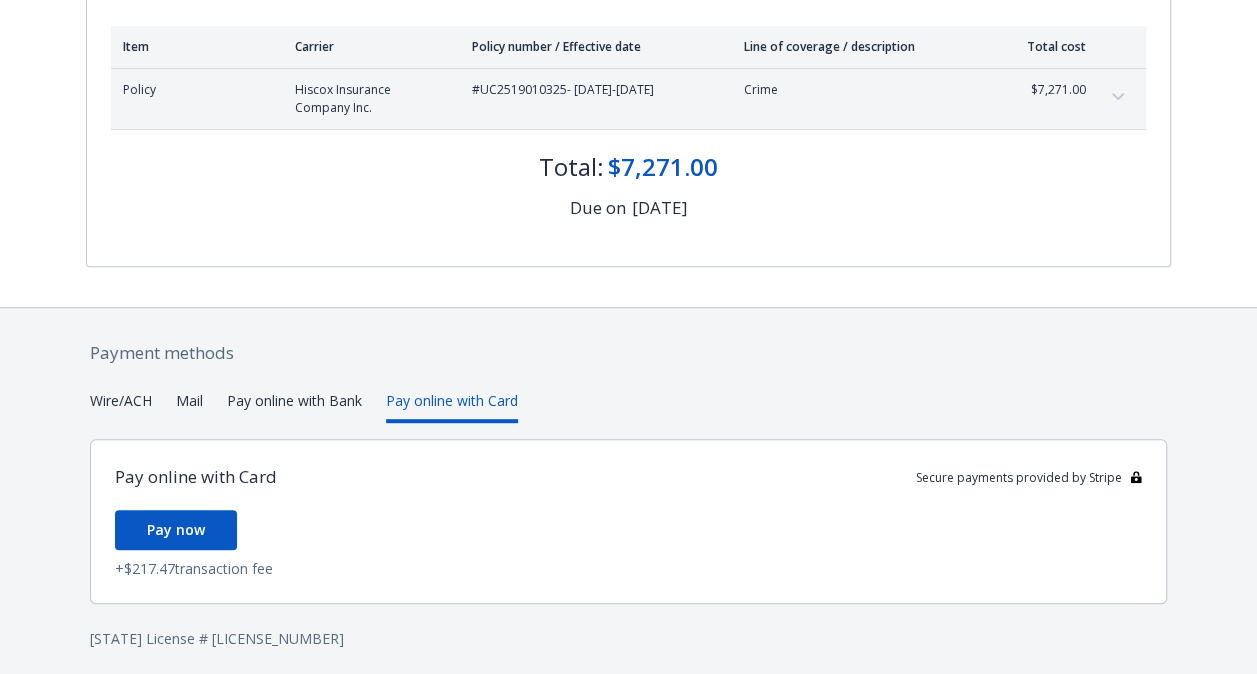 click on "Pay online with Card" at bounding box center [452, 406] 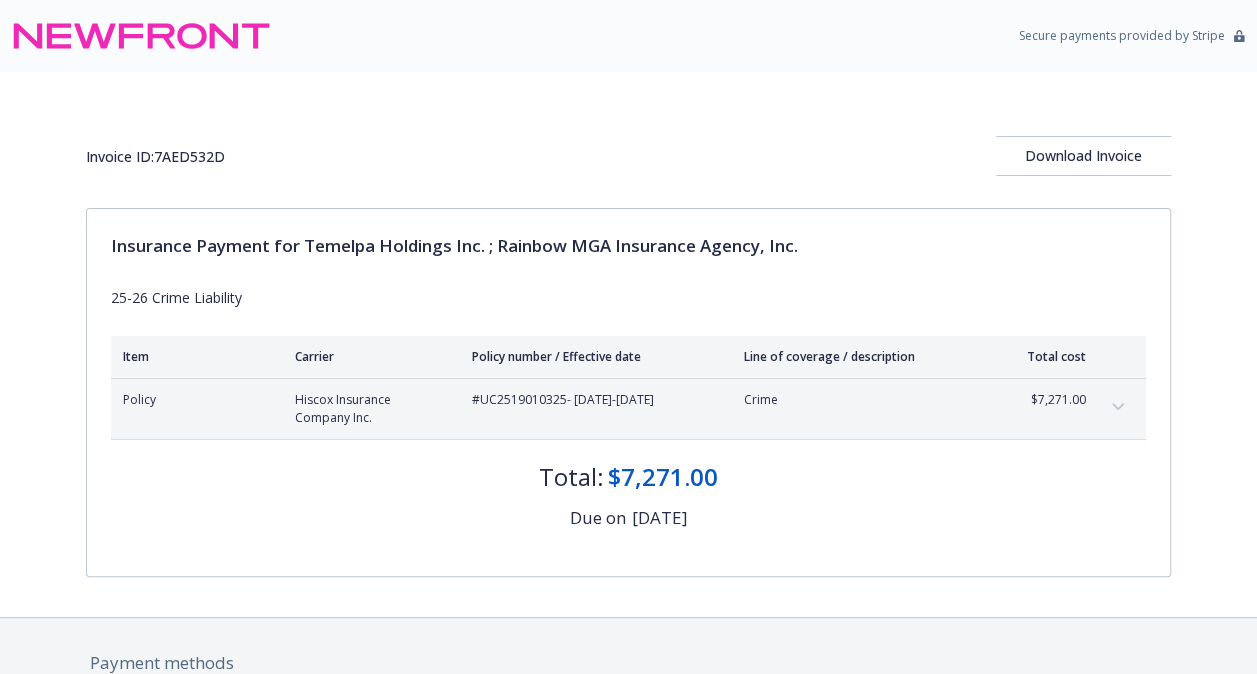 scroll, scrollTop: 354, scrollLeft: 0, axis: vertical 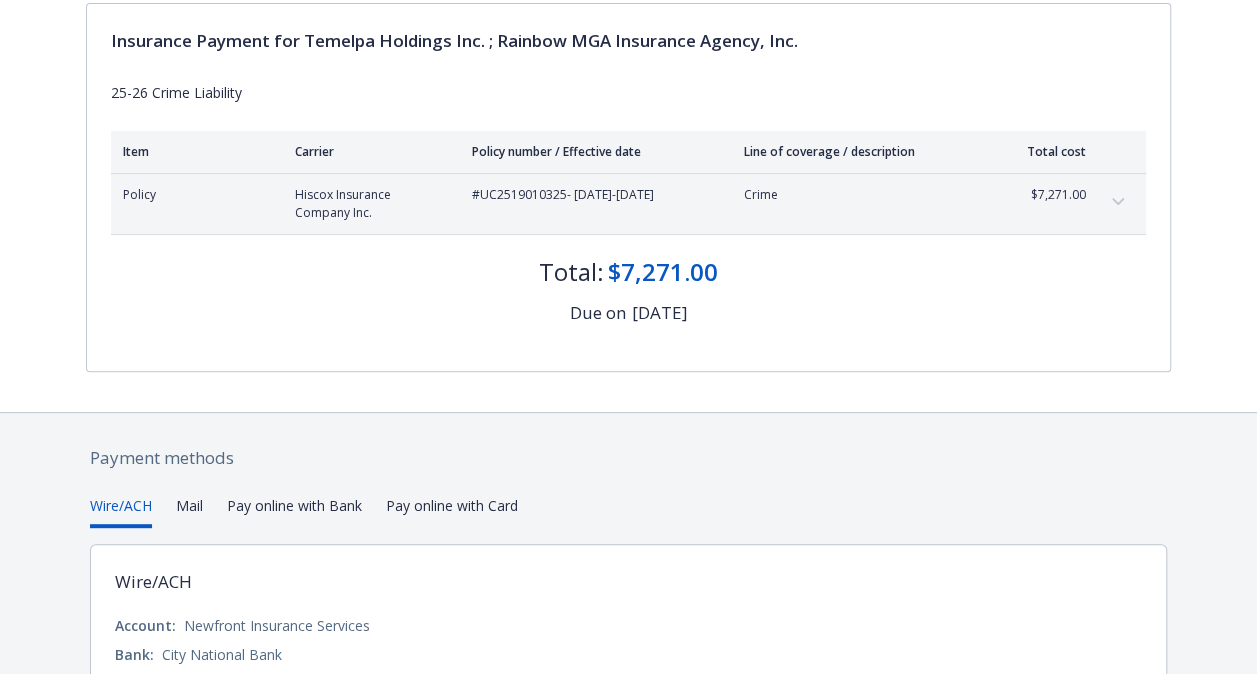 click on "Mail" at bounding box center [189, 511] 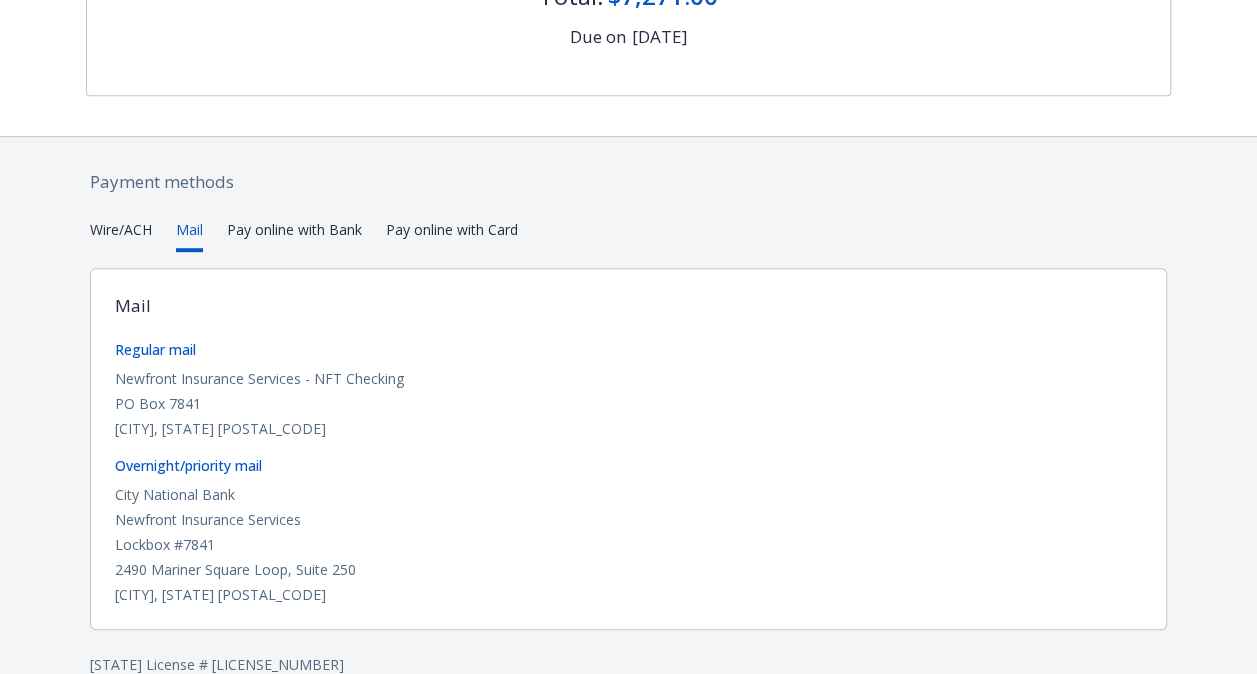 scroll, scrollTop: 487, scrollLeft: 0, axis: vertical 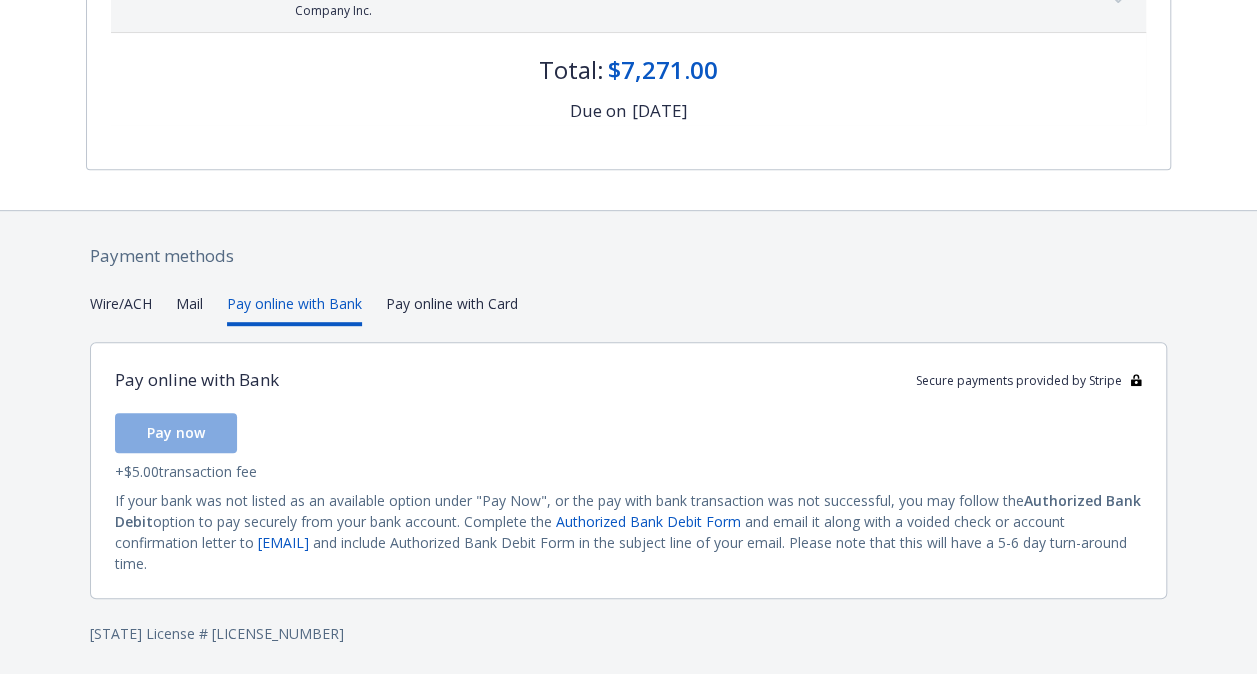 click on "Payment methods Wire/ACH Mail Pay online with Bank Pay online with Card Pay online with Bank Secure payments provided by Stripe Pay now + $5.00  transaction fee If your bank was not listed as an available option under "Pay Now", or the pay with bank transaction was not successful, you may follow the  Authorized Bank Debit  option to pay securely from your bank account. Complete the   Authorized Bank Debit Form   and email it along with a voided check or account confirmation letter to   ap@newfront.com   and include Authorized Bank Debit Form in the subject line of your email. Please note that this will have a 5-6 day turn-around time. CA License # 0H55918" at bounding box center (628, 444) 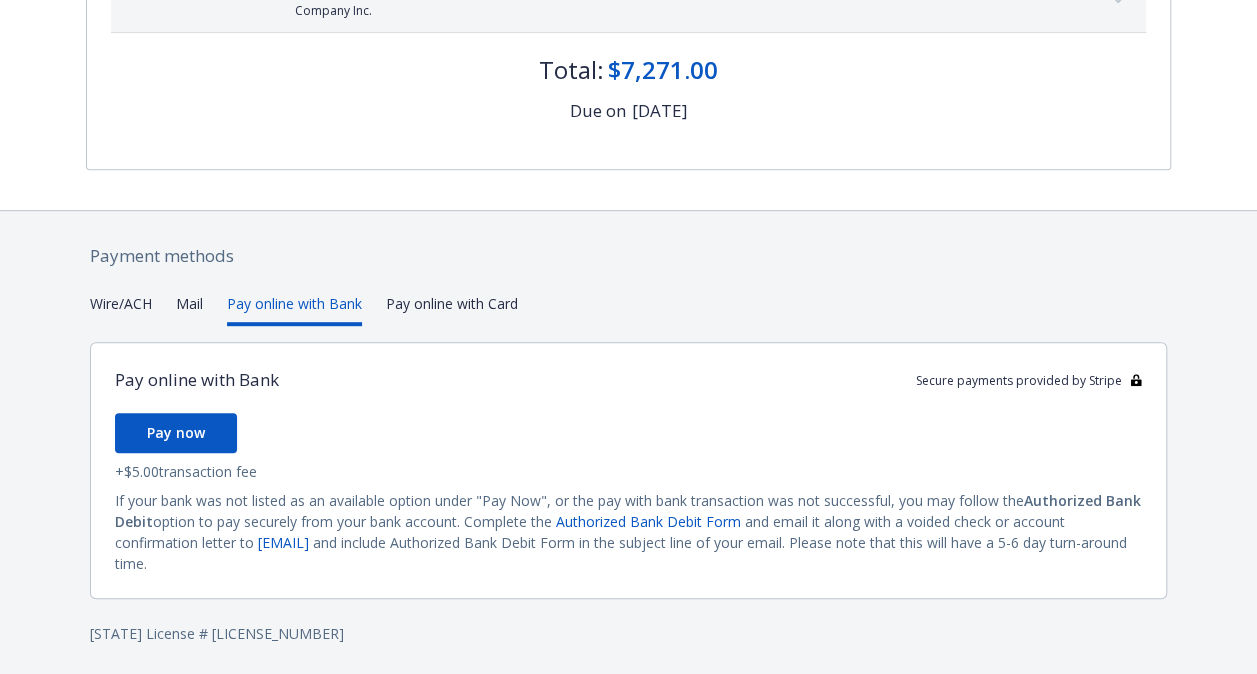 scroll, scrollTop: 315, scrollLeft: 0, axis: vertical 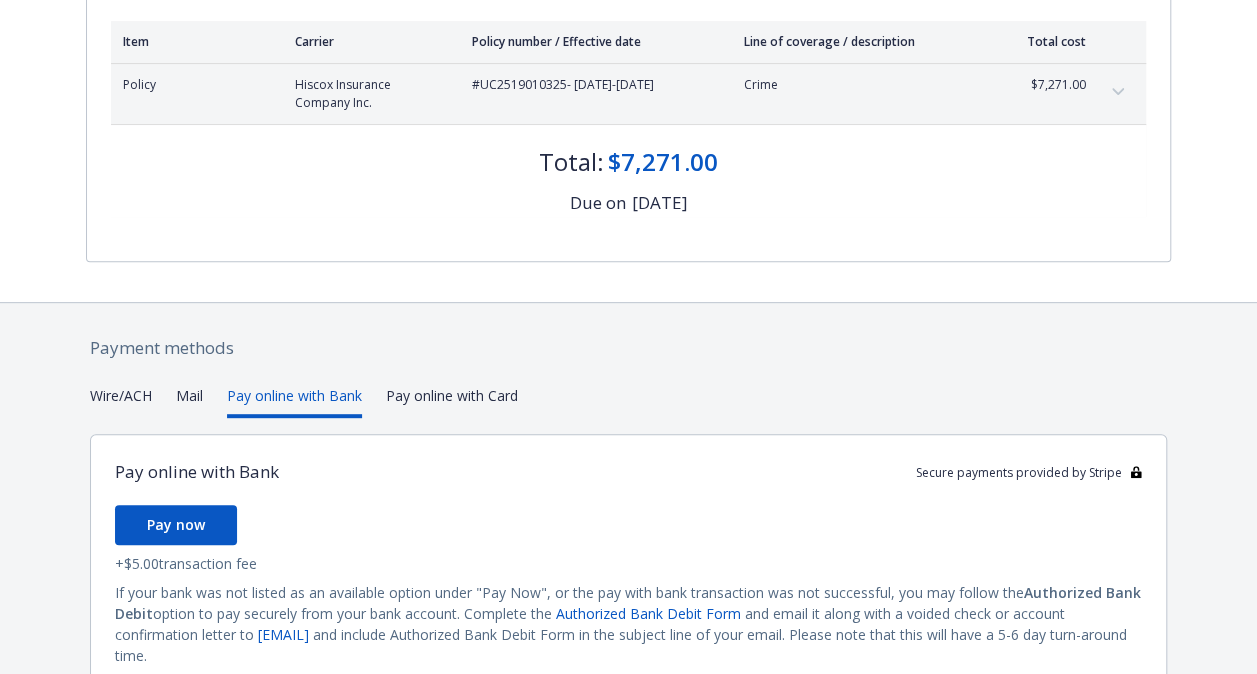 click on "Payment methods Wire/ACH Mail Pay online with Bank Pay online with Card Pay online with Bank Secure payments provided by Stripe Pay now + $5.00  transaction fee If your bank was not listed as an available option under "Pay Now", or the pay with bank transaction was not successful, you may follow the  Authorized Bank Debit  option to pay securely from your bank account. Complete the   Authorized Bank Debit Form   and email it along with a voided check or account confirmation letter to   ap@newfront.com   and include Authorized Bank Debit Form in the subject line of your email. Please note that this will have a 5-6 day turn-around time. CA License # 0H55918" at bounding box center [628, 536] 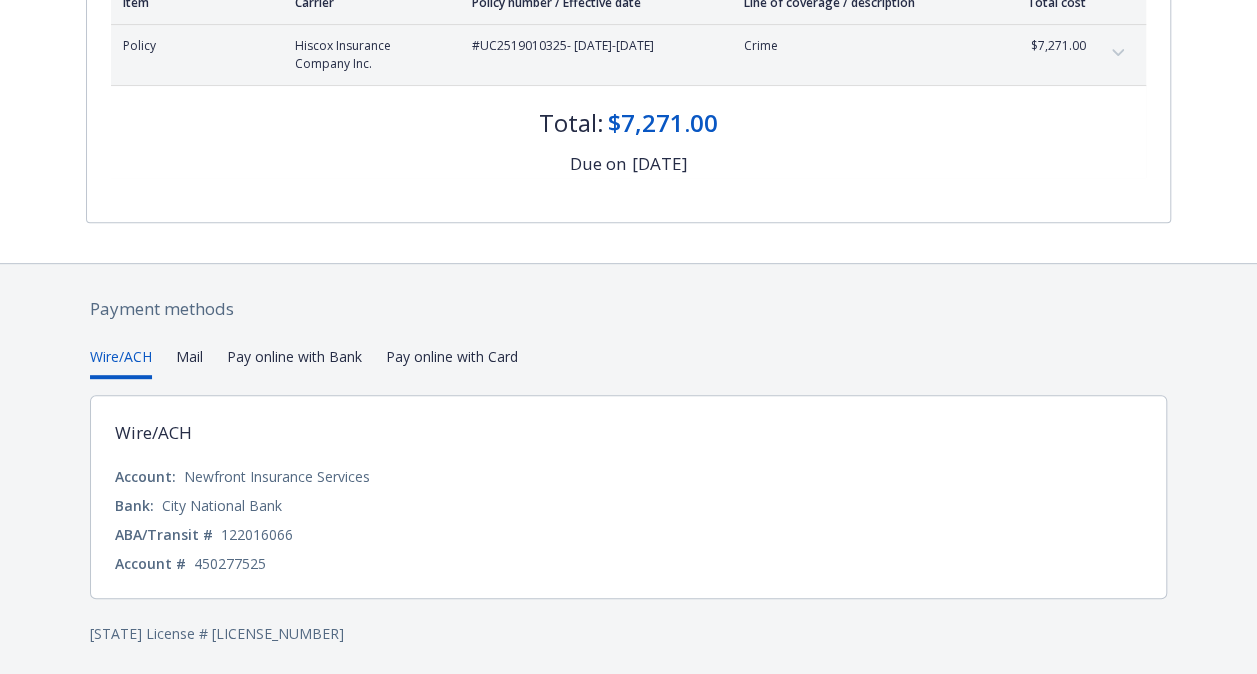 scroll, scrollTop: 0, scrollLeft: 0, axis: both 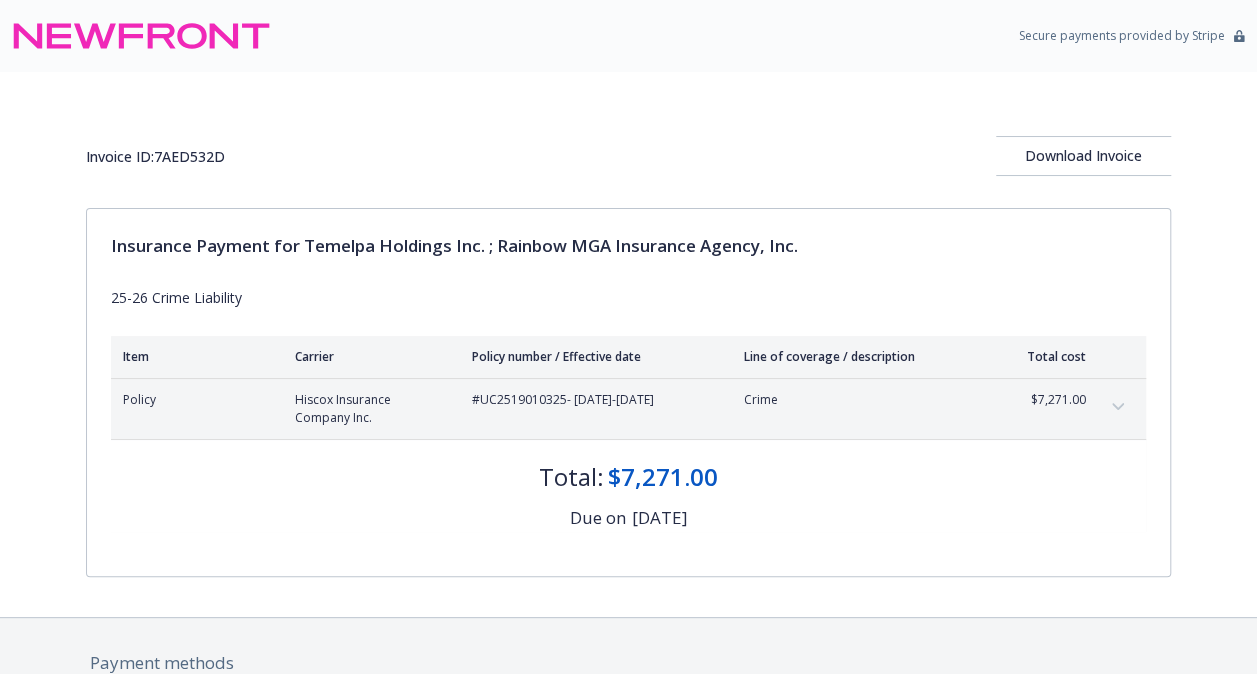 click 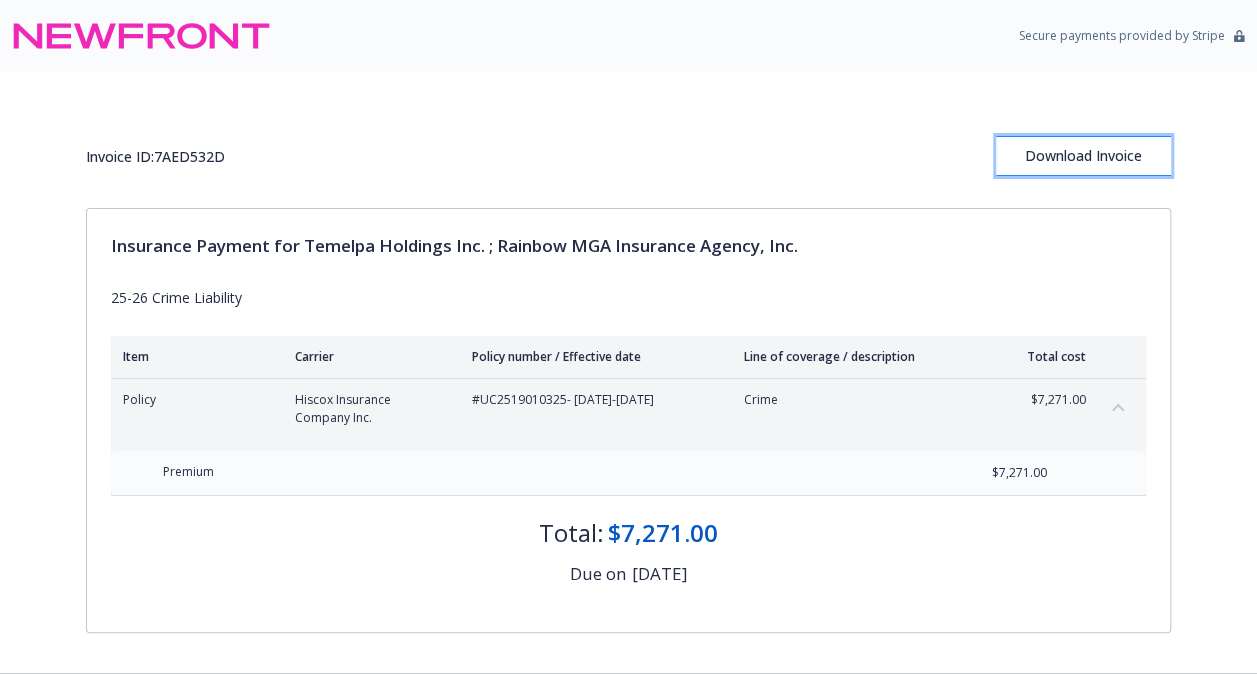 click on "Download Invoice" at bounding box center [1083, 156] 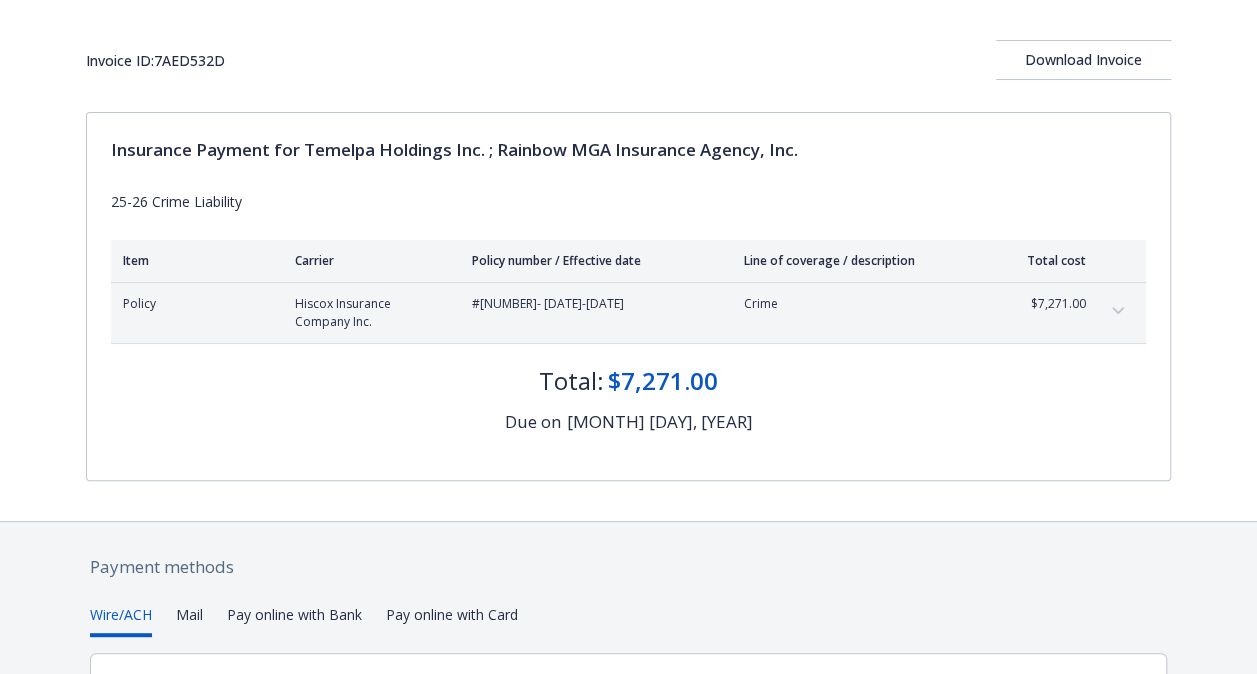 scroll, scrollTop: 94, scrollLeft: 0, axis: vertical 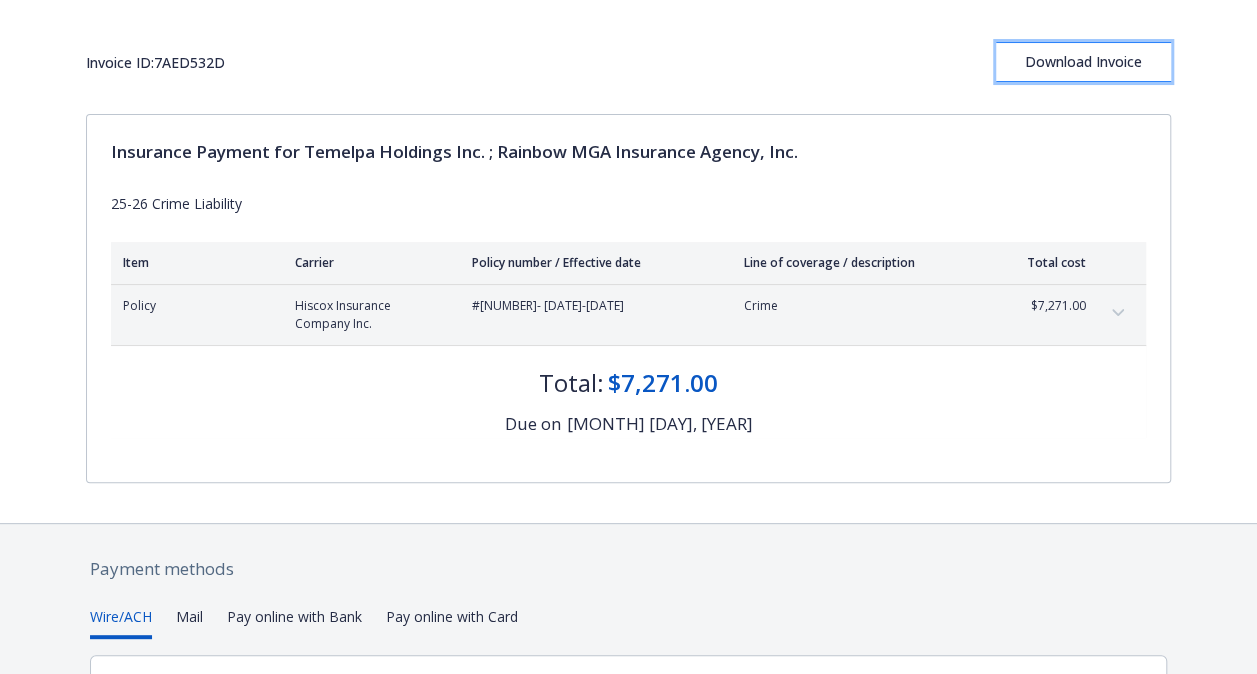 click on "Download Invoice" at bounding box center (1083, 62) 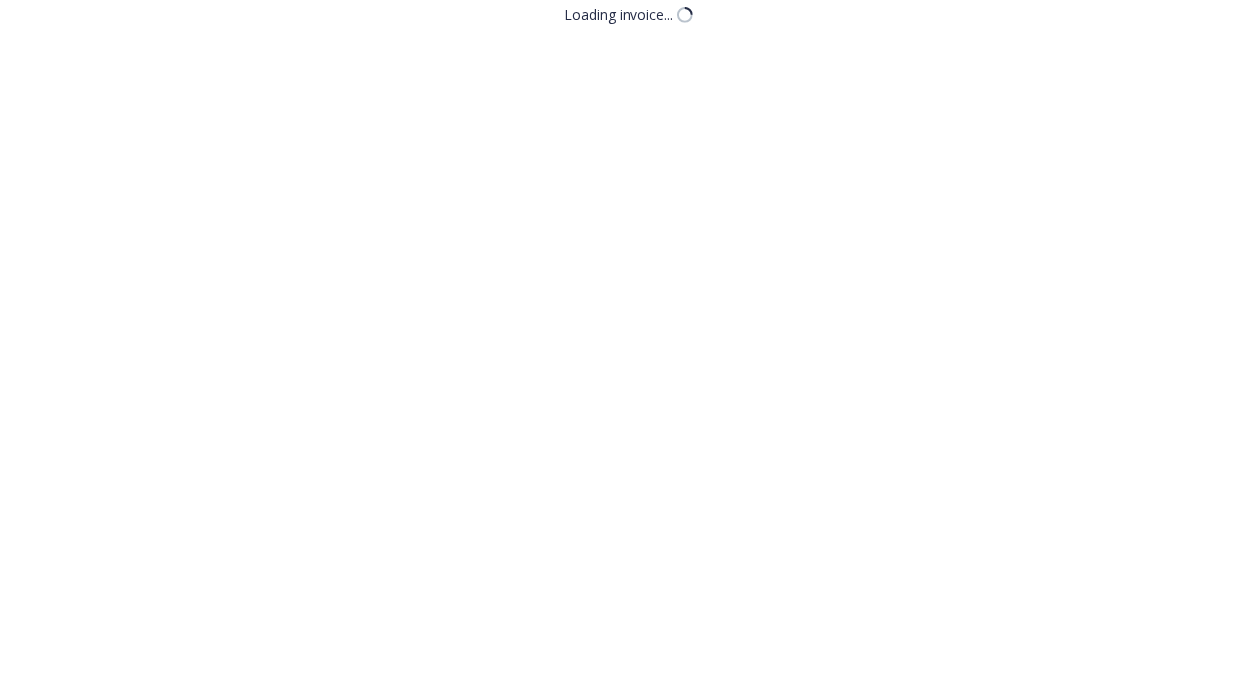 scroll, scrollTop: 0, scrollLeft: 0, axis: both 